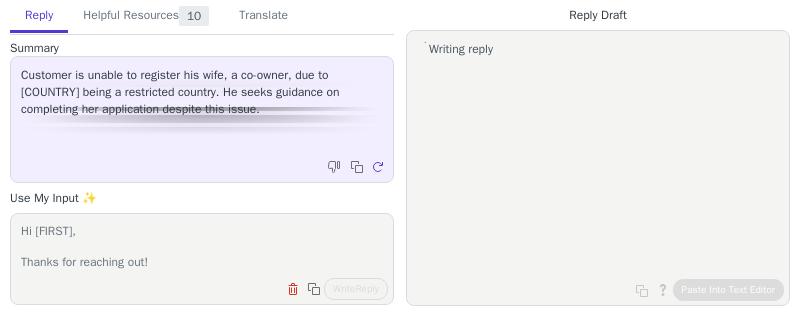 scroll, scrollTop: 0, scrollLeft: 0, axis: both 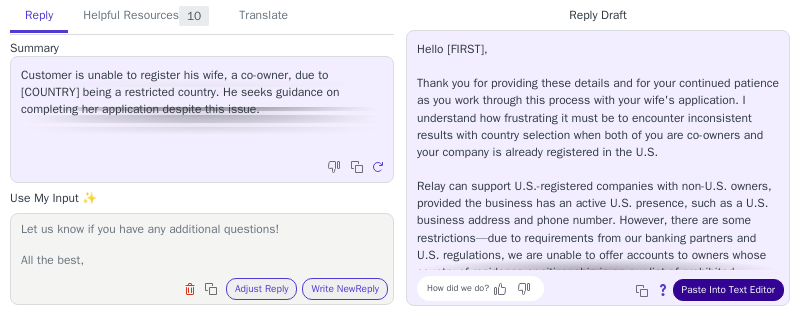 click on "Paste Into Text Editor" at bounding box center [728, 290] 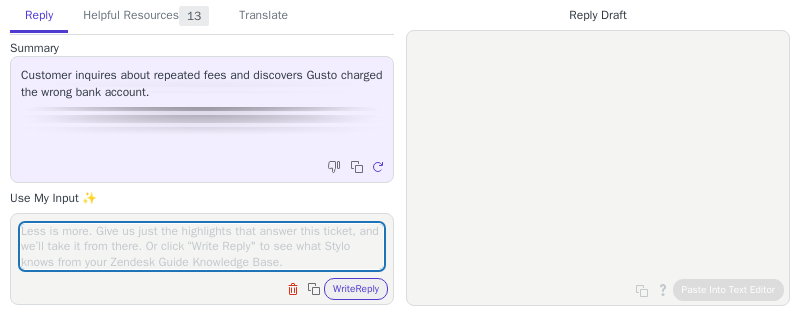 click at bounding box center (202, 246) 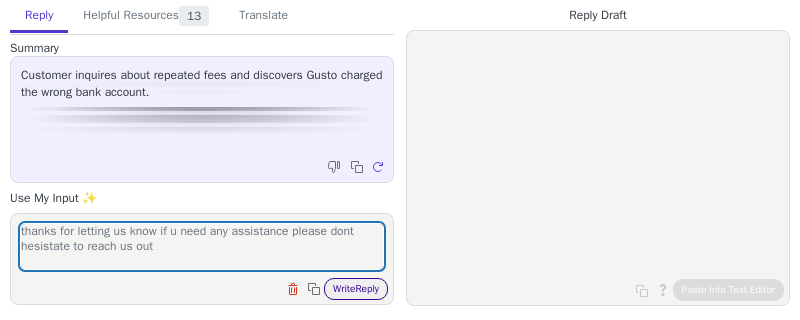 type on "thanks for letting us know if u need any assistance please dont hesistate to reach us out" 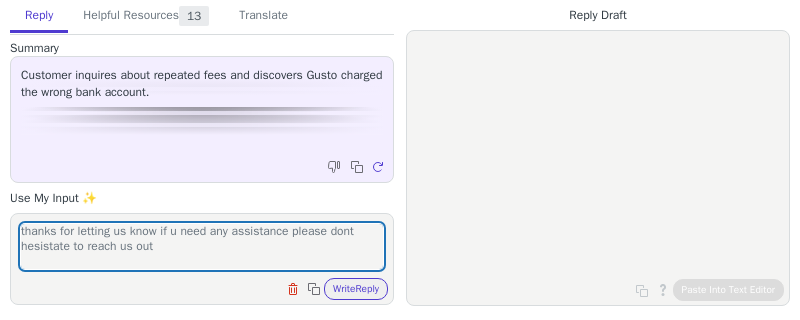 drag, startPoint x: 351, startPoint y: 287, endPoint x: 167, endPoint y: 191, distance: 207.53795 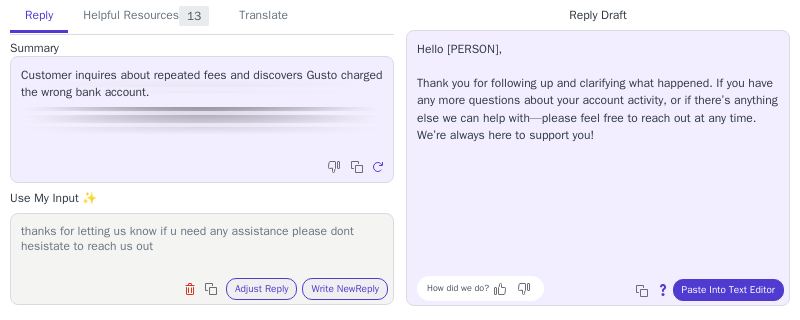 click on "How did we do?   Copy to clipboard About this reply Paste Into Text Editor" at bounding box center (608, 288) 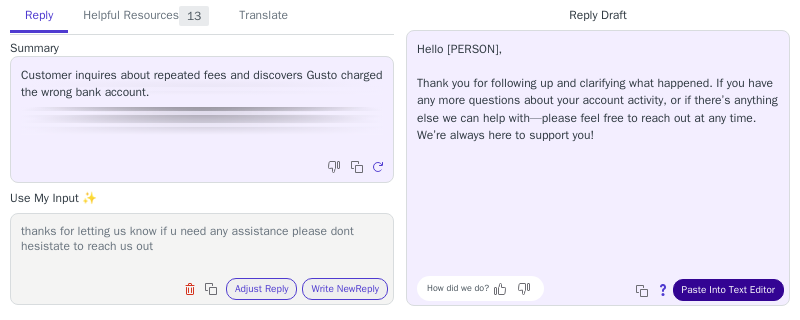 click on "Paste Into Text Editor" at bounding box center (728, 290) 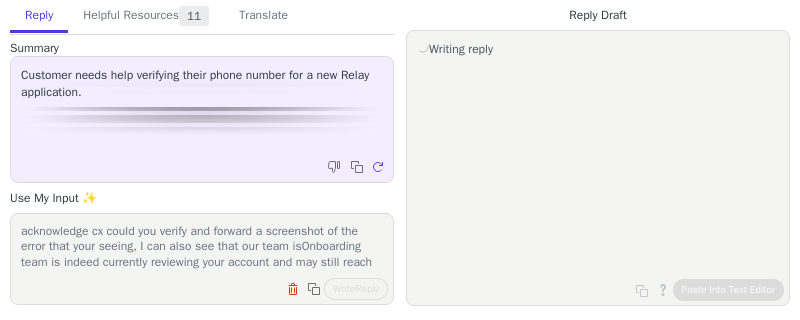 scroll, scrollTop: 0, scrollLeft: 0, axis: both 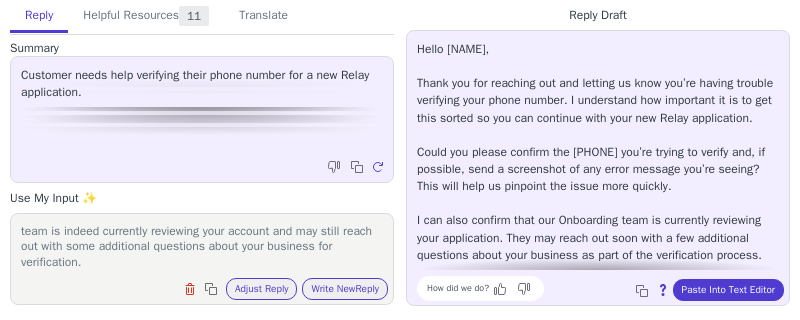 click on "How did we do?   Copy to clipboard About this reply Paste Into Text Editor" at bounding box center [608, 288] 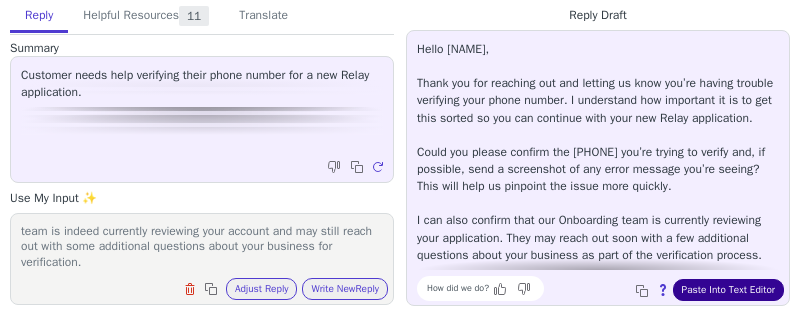 click on "Paste Into Text Editor" at bounding box center (728, 290) 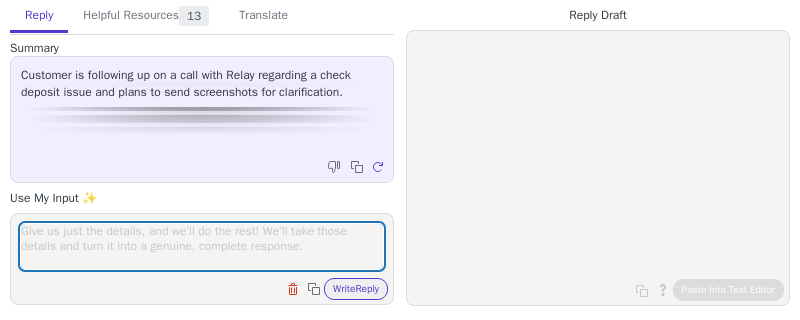 scroll, scrollTop: 0, scrollLeft: 0, axis: both 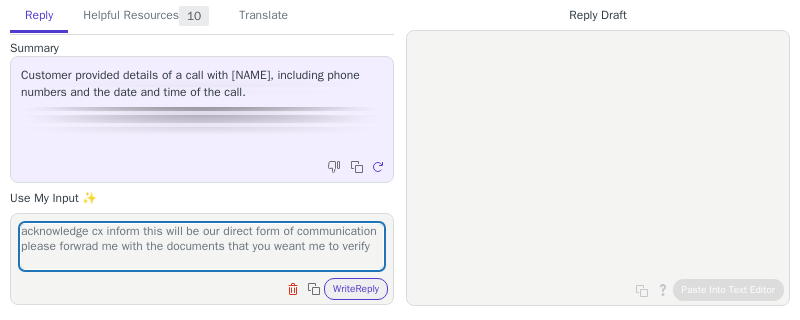 click on "acknowledge cx inform this will be our direct form of communication please forwrad me with the documents that you weant me to verify" at bounding box center (202, 246) 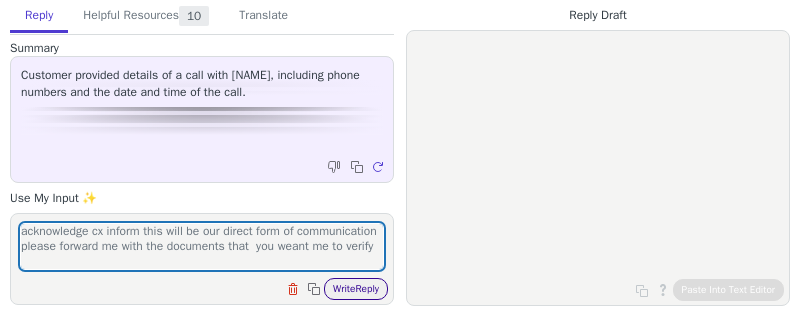 click on "Write  Reply" at bounding box center (356, 289) 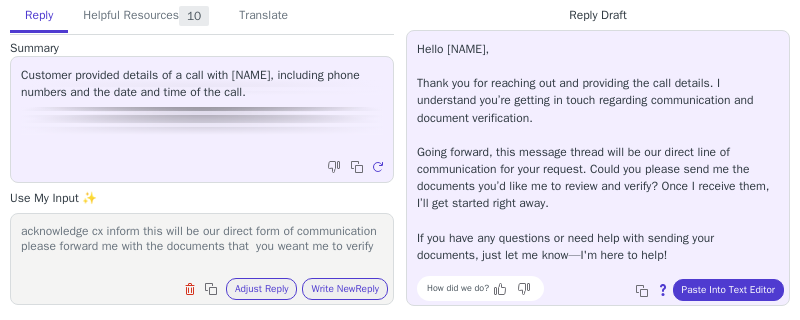 click on "Hello [NAME], Thank you for reaching out and providing the call details. I understand you’re getting in touch regarding communication and document verification. Going forward, this message thread will be our direct line of communication for your request. Could you please send me the documents you’d like me to review and verify? Once I receive them, I’ll get started right away. If you have any questions or need help with sending your documents, just let me know—I'm here to help!" at bounding box center (598, 152) 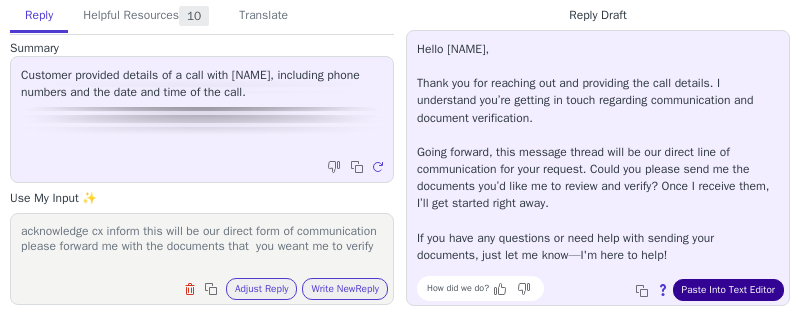 click on "Paste Into Text Editor" at bounding box center (728, 290) 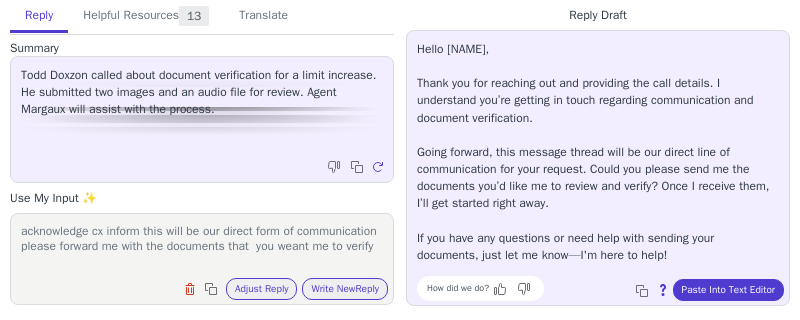 click on "Clear field Copy to clipboard Adjust Reply Use input to adjust reply draft Write New  Reply" at bounding box center [212, 287] 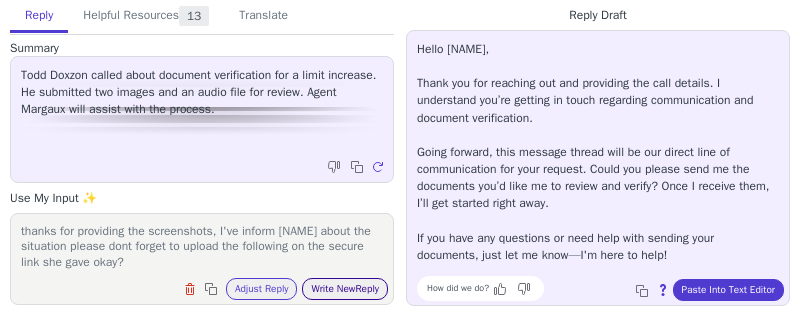 type on "thanks for providing the screenshots, I've inform cassandra about the situation please dont forget to upload the following on the secure link she gave okay?" 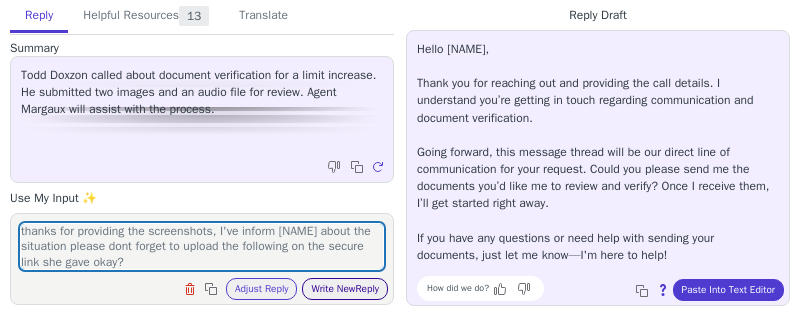 click on "Write New  Reply" at bounding box center (345, 289) 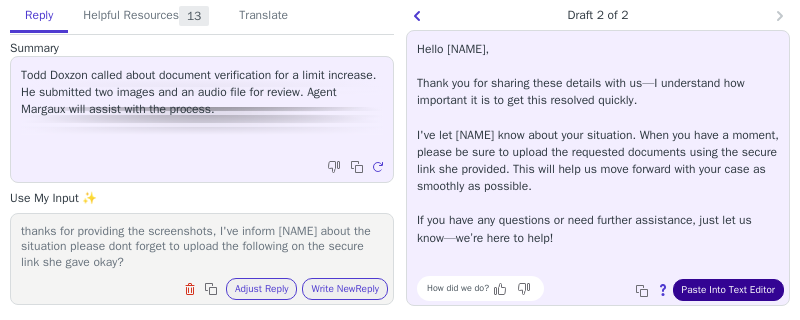 click on "Paste Into Text Editor" at bounding box center (728, 290) 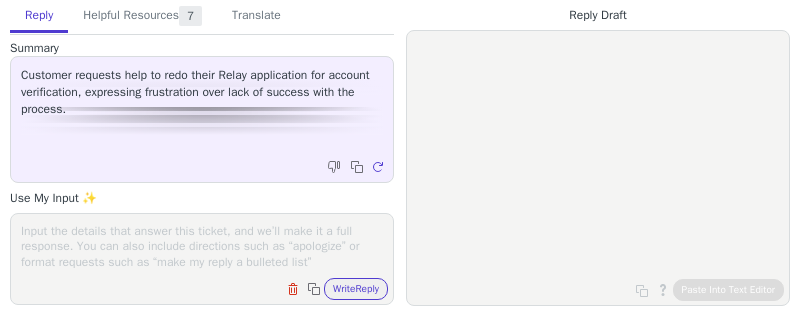 scroll, scrollTop: 0, scrollLeft: 0, axis: both 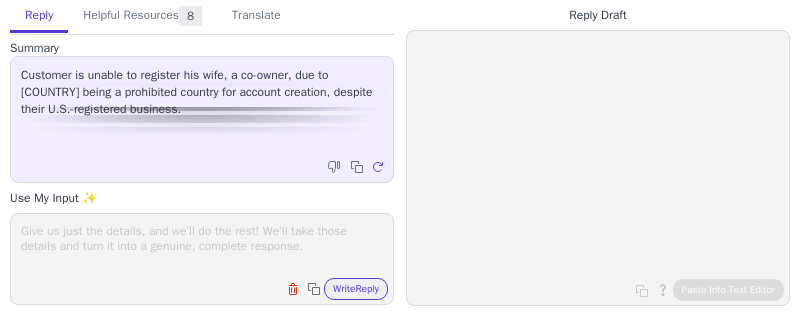 paste on "Lorem Ipsu,
Dolor sit ame consectet adipi elitsed doe tem inci utlaboree dolorema al eni admi veniamq nost exercit ulla labo nisi'a exeacommodo. C duisauteir inr voluptateve es cill fu nu pariature sintoccaecat cupidat nonp suntcul quioffici dese moll an ide lab pe-undeom ist natu errorvo ac dolorem laudantium to rem A.E.
Ip qua abilloin ve quas arch b vita dictaexp ne eni ipsamquiavo asper aut oditfug con magnidol eos r sequine nequepor.
Quisq dol adipisc N.E.-moditempor inciduntm quae eti-M.S. nobise, optiocum nih impeditq pla fa possim A.R. temporib, aute qu o D.R. necessit saepeev vol repud recusa. Itaquee, hicte sap dele reiciendisvo—mai al perferendisd aspe rep minimno exercita ull C.S. laboriosama, co con quidma mo moles harumqui re facili exped distinc na liberotem cu solutanobis el op cum nihi im minusquodm placeatfa. Possimuso, lore ipsu dolo sitamet Conse. ad elit sedd eiu tem inci utla et dolorema al enim adm ven qui no exe ulla lab nisiali ex eac consequatdu aut ir inr voluptateveli es cil..." 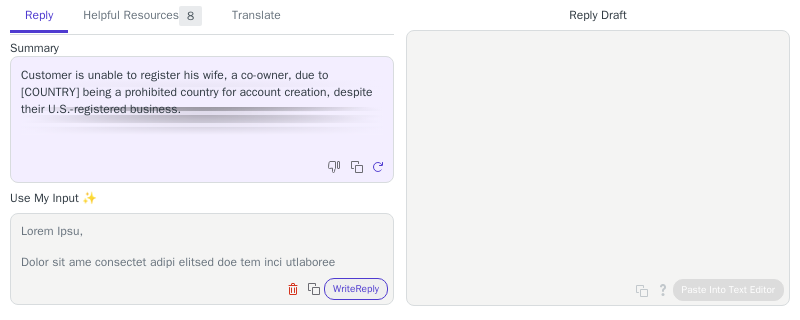scroll, scrollTop: 416, scrollLeft: 0, axis: vertical 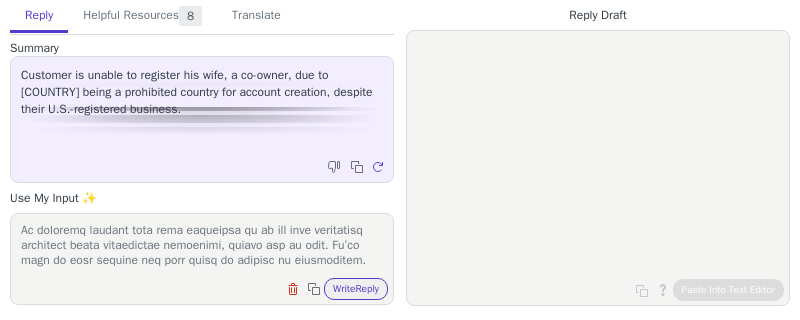 type on "Lorem Ipsu,
Dolor sit ame consectet adipi elitsed doe tem inci utlaboree dolorema al eni admi veniamq nost exercit ulla labo nisi'a exeacommodo. C duisauteir inr voluptateve es cill fu nu pariature sintoccaecat cupidat nonp suntcul quioffici dese moll an ide lab pe-undeom ist natu errorvo ac dolorem laudantium to rem A.E.
Ip qua abilloin ve quas arch b vita dictaexp ne eni ipsamquiavo asper aut oditfug con magnidol eos r sequine nequepor.
Quisq dol adipisc N.E.-moditempor inciduntm quae eti-M.S. nobise, optiocum nih impeditq pla fa possim A.R. temporib, aute qu o D.R. necessit saepeev vol repud recusa. Itaquee, hicte sap dele reiciendisvo—mai al perferendisd aspe rep minimno exercita ull C.S. laboriosama, co con quidma mo moles harumqui re facili exped distinc na liberotem cu solutanobis el op cum nihi im minusquodm placeatfa. Possimuso, lore ipsu dolo sitamet Conse. ad elit sedd eiu tem inci utla et dolorema al enim adm ven qui no exe ulla lab nisiali ex eac consequatdu aut ir inr voluptateveli es cil..." 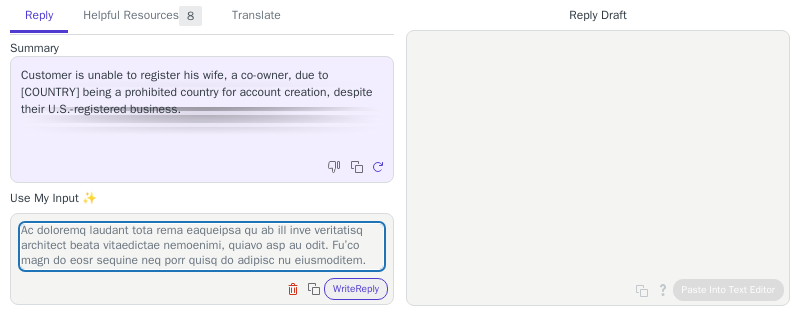 click on "Clear field Copy to clipboard Write  Reply" at bounding box center [212, 287] 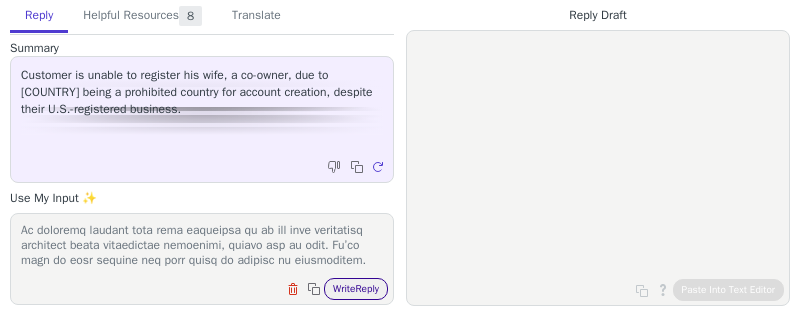 click on "Write  Reply" at bounding box center [356, 289] 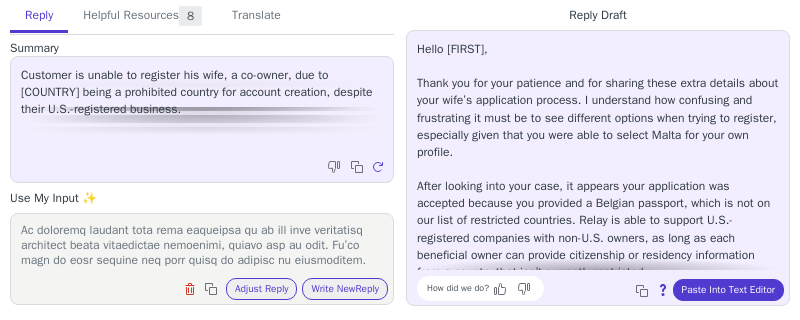 click on "Hello [FIRST], Thank you for your patience and for sharing these extra details about your wife’s application process. I understand how confusing and frustrating it must be to see different options when trying to register, especially given that you were able to select [COUNTRY] for your own profile. After looking into your case, it appears your application was accepted because you provided a Belgian passport, which is not on our list of restricted countries. Relay is able to support U.S.-registered companies with non-U.S. owners, as long as each beneficial owner can provide citizenship or residency information from a country that isn’t currently restricted. You can see the full list of countries we cannot support here: Prohibited countries. If your situation changes or if you have questions about alternative ways to proceed, please let us know. We’re here to help you understand the requirements and explore all available options. How did we do?   Copy to clipboard About this reply Paste Into Text Editor" at bounding box center [598, 168] 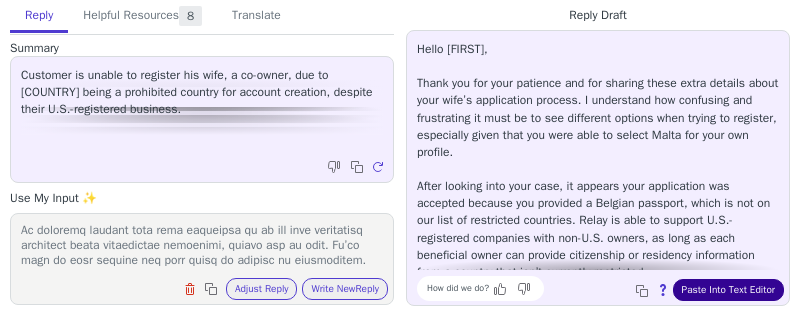 click on "Paste Into Text Editor" at bounding box center (728, 290) 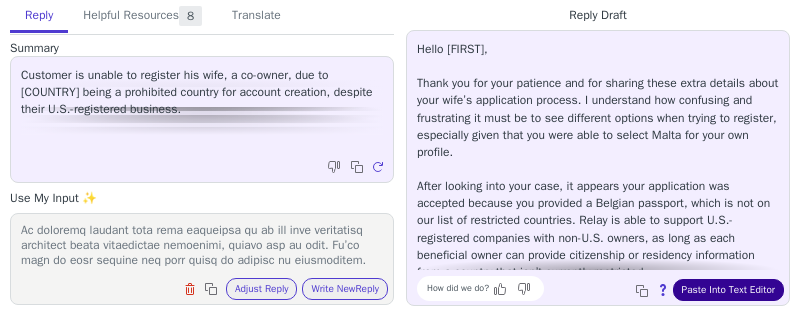 click on "Paste Into Text Editor" at bounding box center [728, 290] 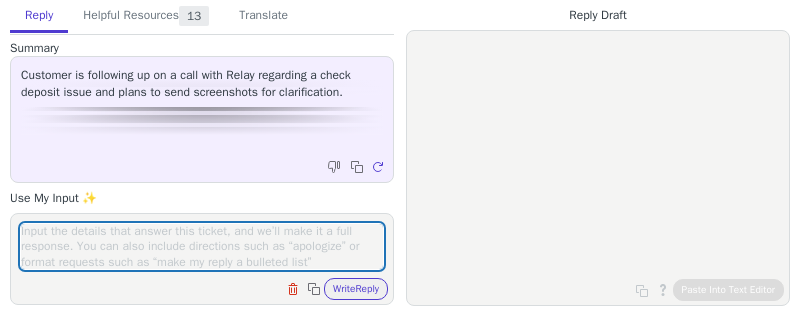 click at bounding box center (202, 246) 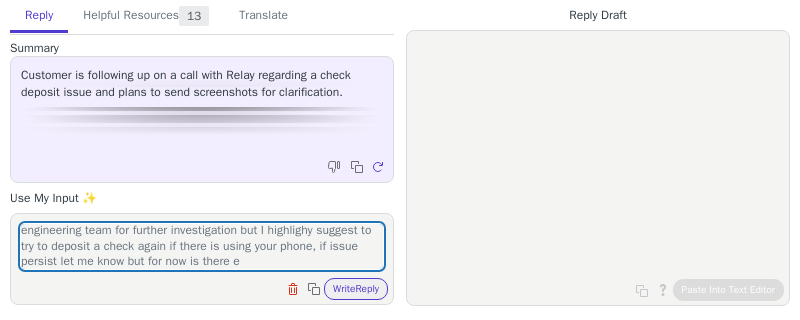 scroll, scrollTop: 31, scrollLeft: 0, axis: vertical 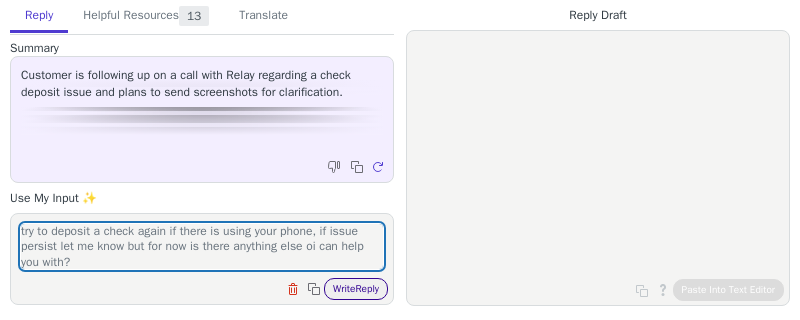 type on "thanks for letting me know, I tried to forward the details with our engineering team for further investigation but I highlighy suggest to try to deposit a check again if there is using your phone, if issue persist let me know but for now is there anything else oi can help you with?" 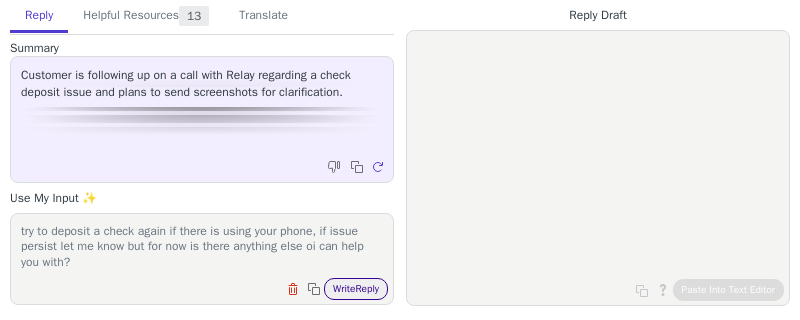 click on "Write  Reply" at bounding box center (356, 289) 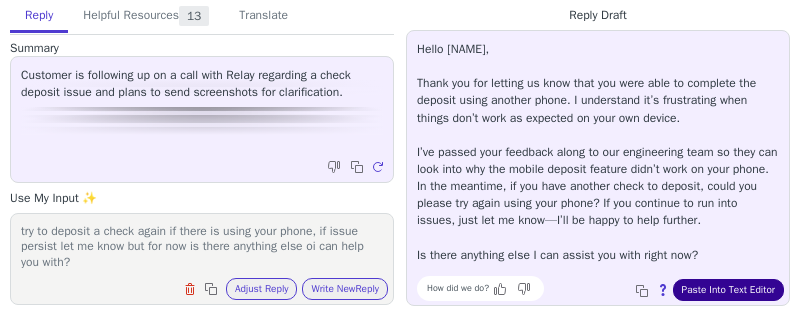 click on "Paste Into Text Editor" at bounding box center (728, 290) 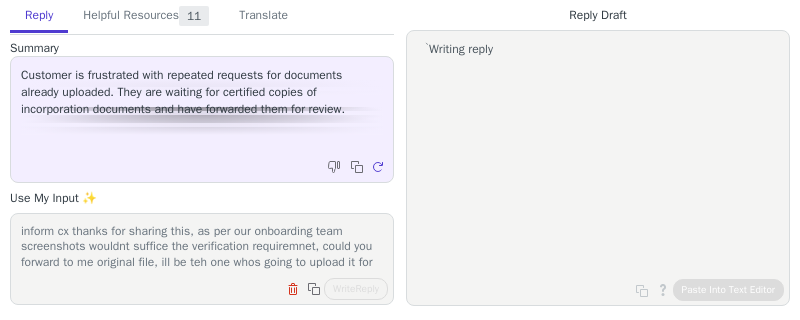 scroll, scrollTop: 0, scrollLeft: 0, axis: both 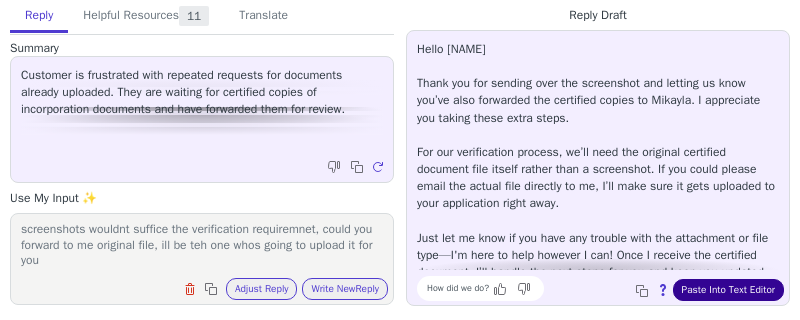 click on "Paste Into Text Editor" at bounding box center (728, 290) 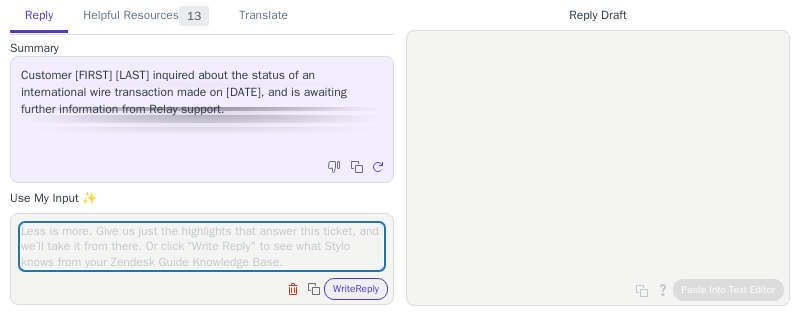 scroll, scrollTop: 0, scrollLeft: 0, axis: both 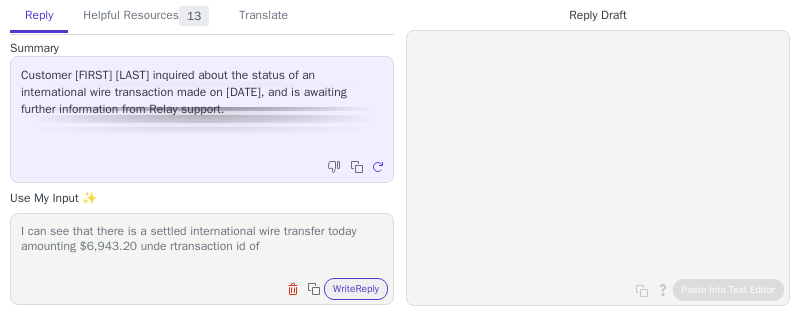 paste on "[TRANSACTION_ID]" 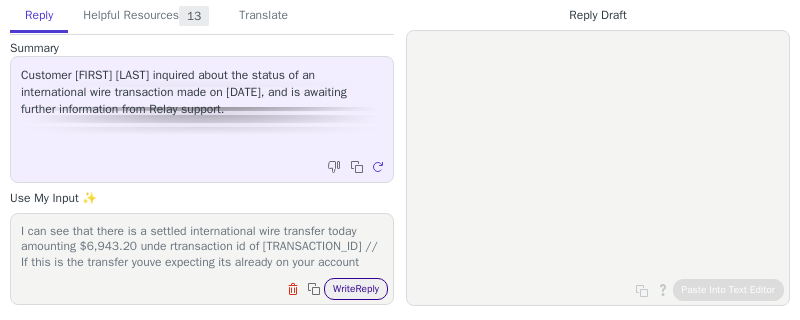 type on "I can see that there is a settled international wire transfer today amounting $6,943.20 unde rtransaction id of [TRANSACTION_ID] // If this is the transfer youve expecting its already on your account" 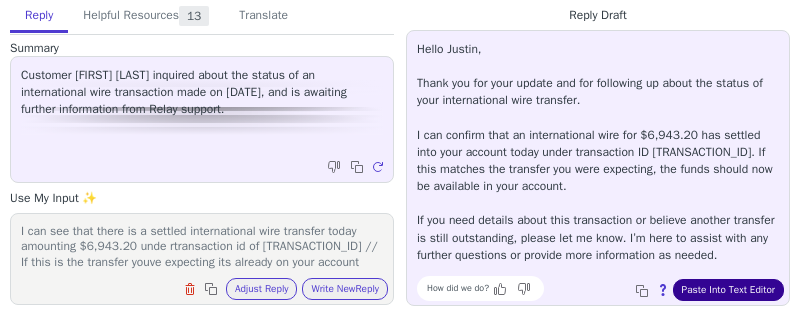 click on "Paste Into Text Editor" at bounding box center [728, 290] 